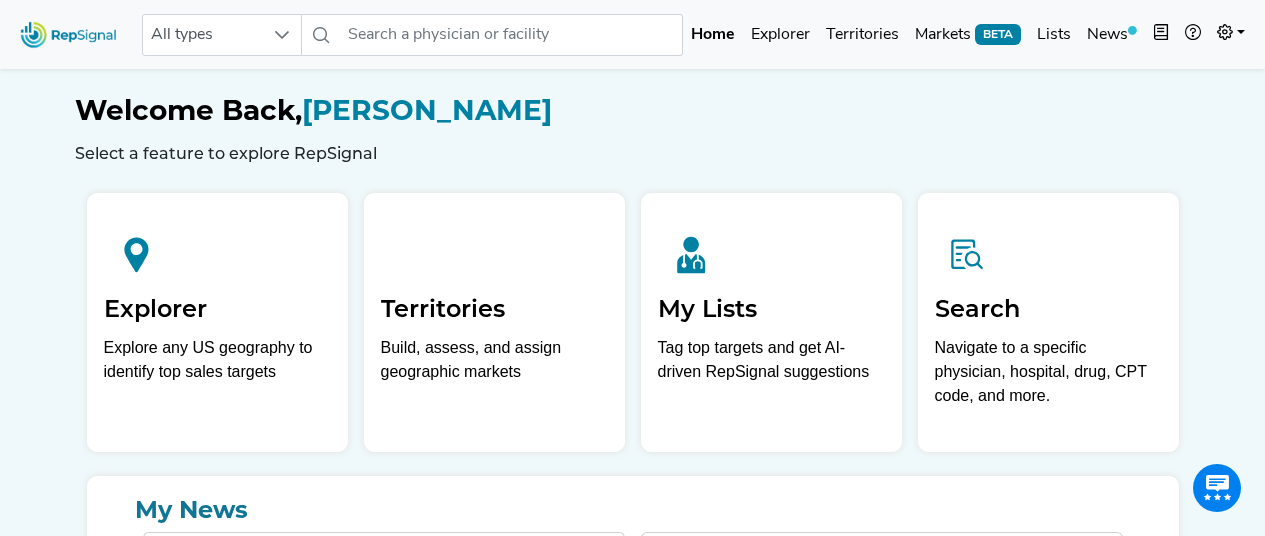 scroll, scrollTop: 0, scrollLeft: 0, axis: both 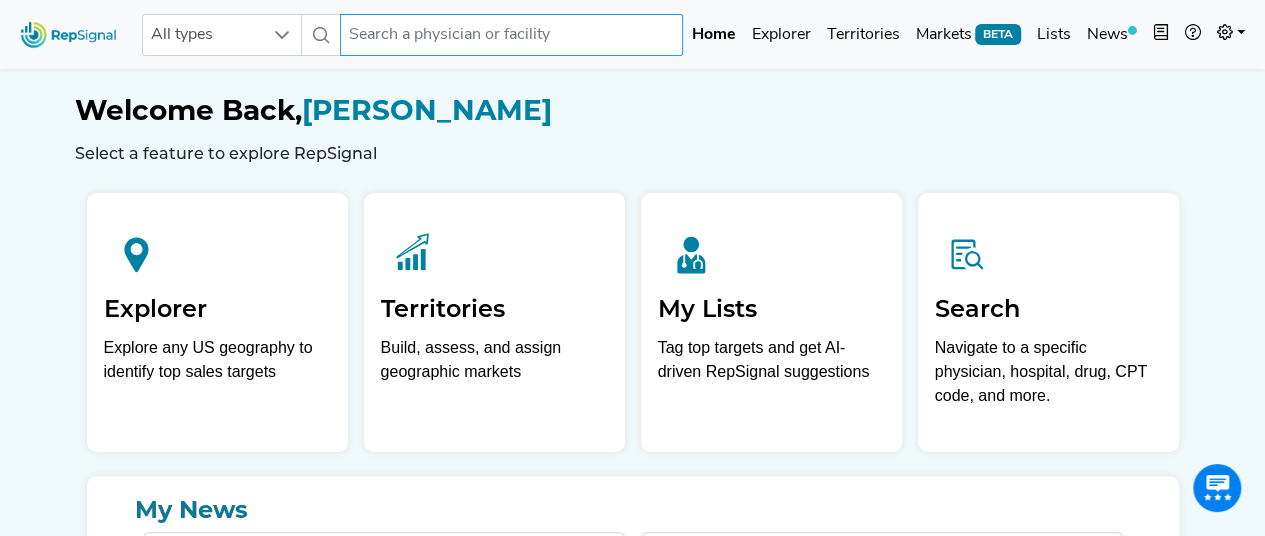 click at bounding box center (512, 35) 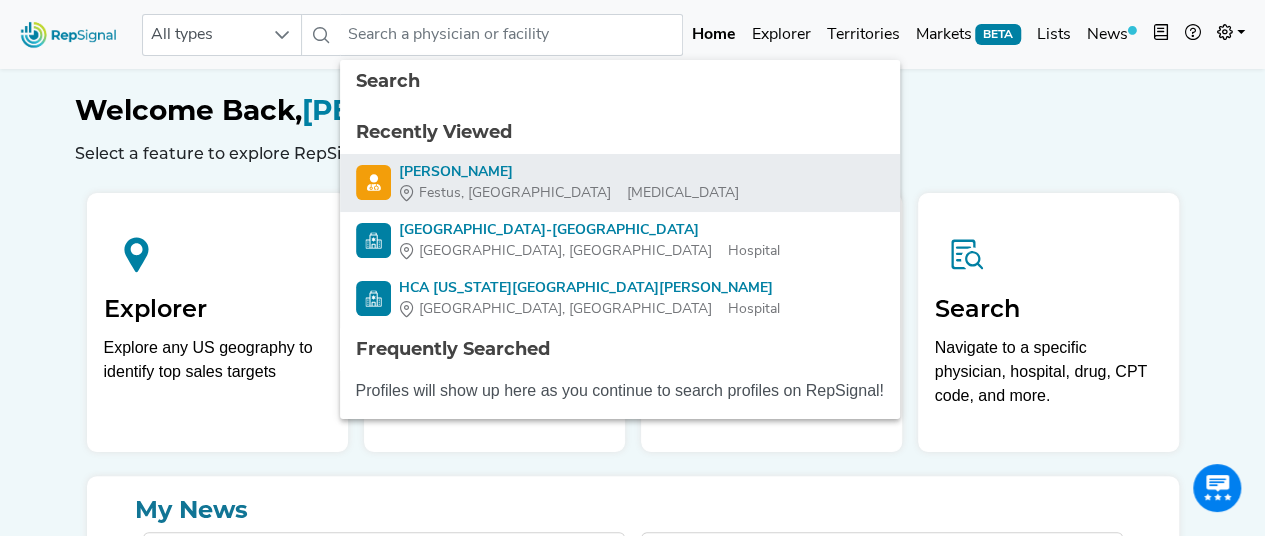 click on "[PERSON_NAME]" at bounding box center [569, 172] 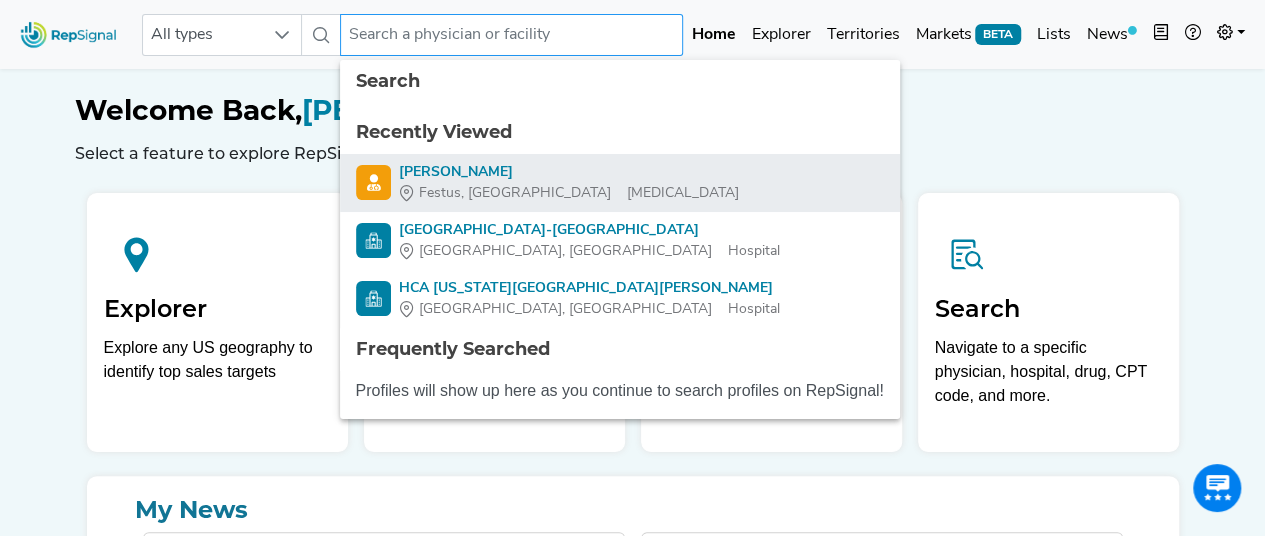 type on "[PERSON_NAME]" 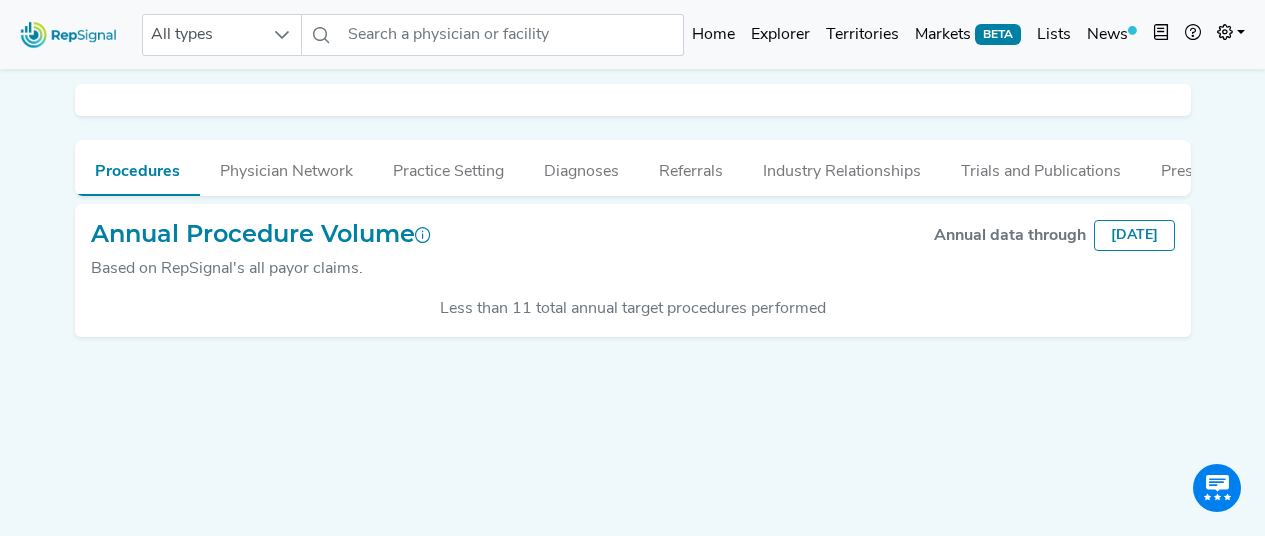 scroll, scrollTop: 0, scrollLeft: 0, axis: both 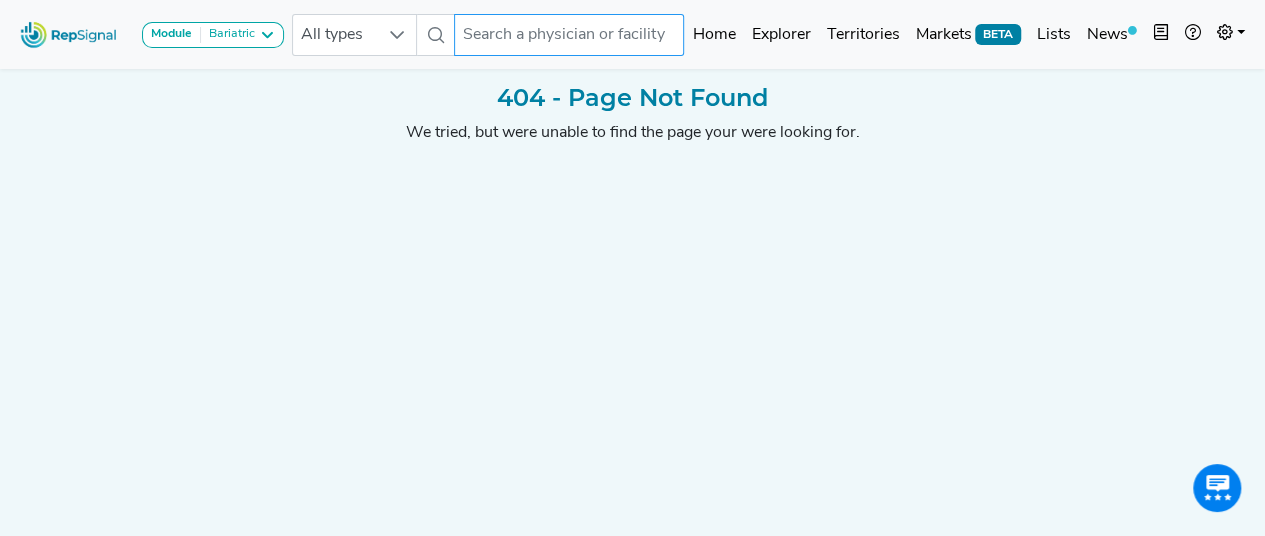 click at bounding box center (569, 35) 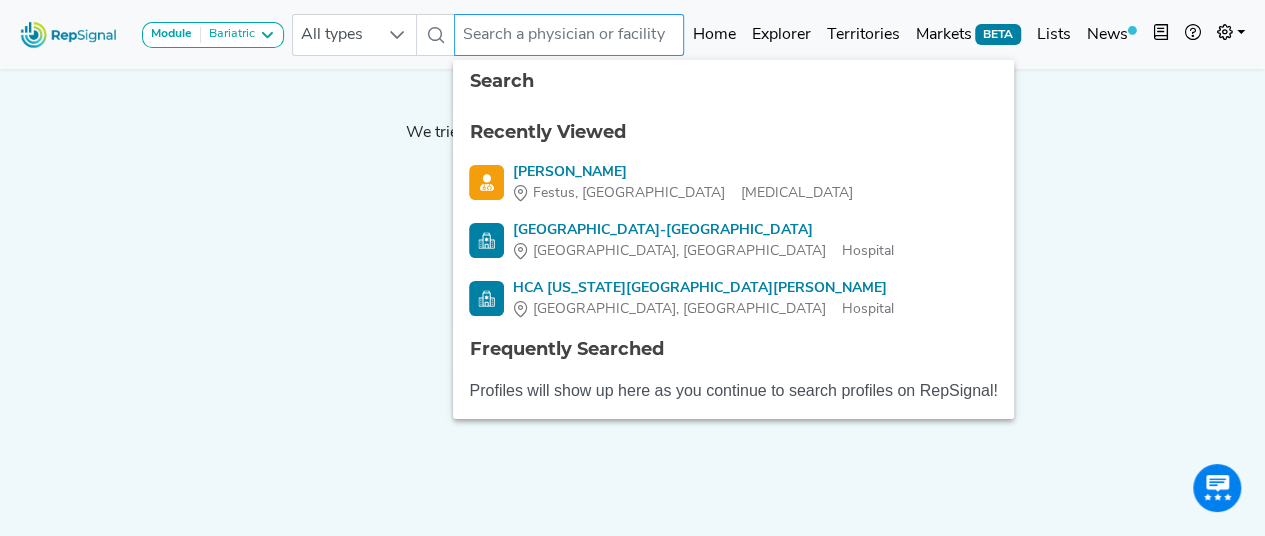 paste on "[PERSON_NAME]" 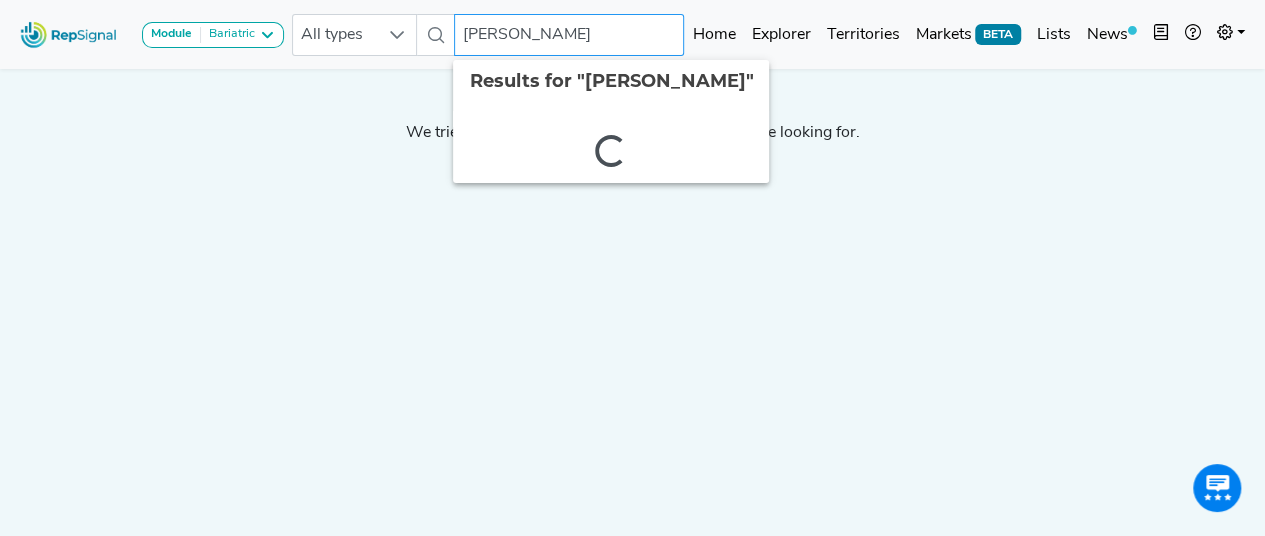 type 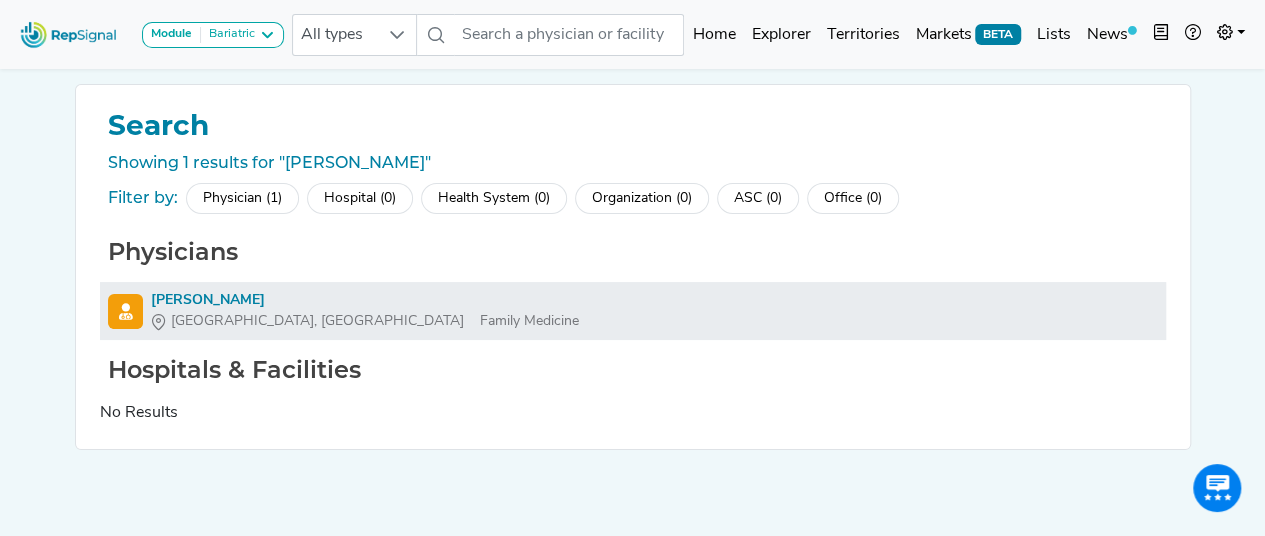 click on "[PERSON_NAME]" at bounding box center [365, 300] 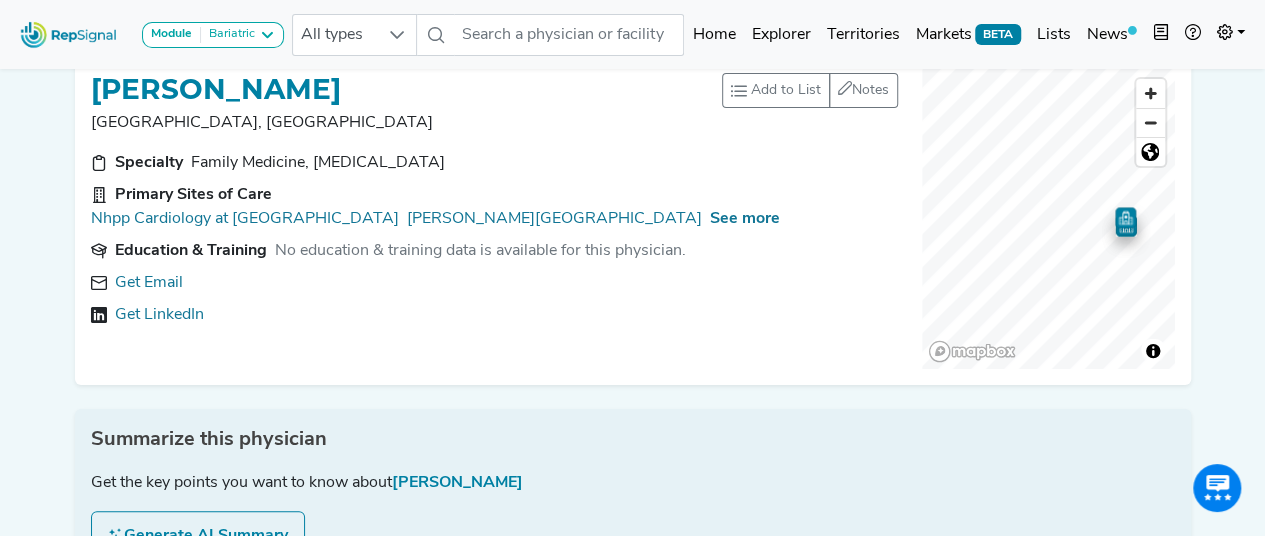scroll, scrollTop: 0, scrollLeft: 0, axis: both 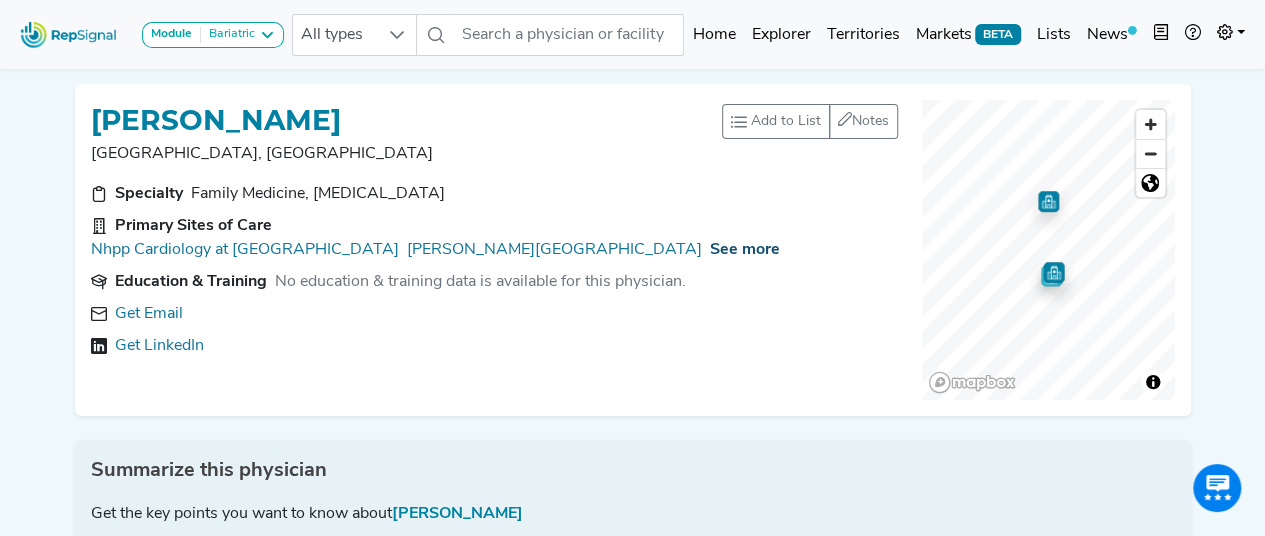 click on "See more" at bounding box center (745, 250) 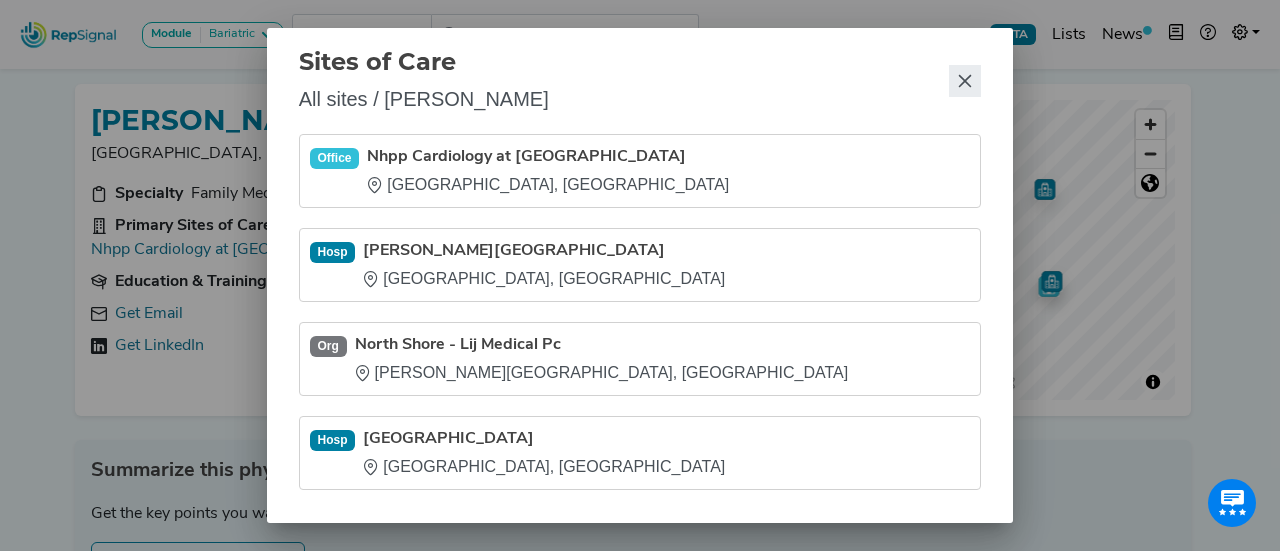 click 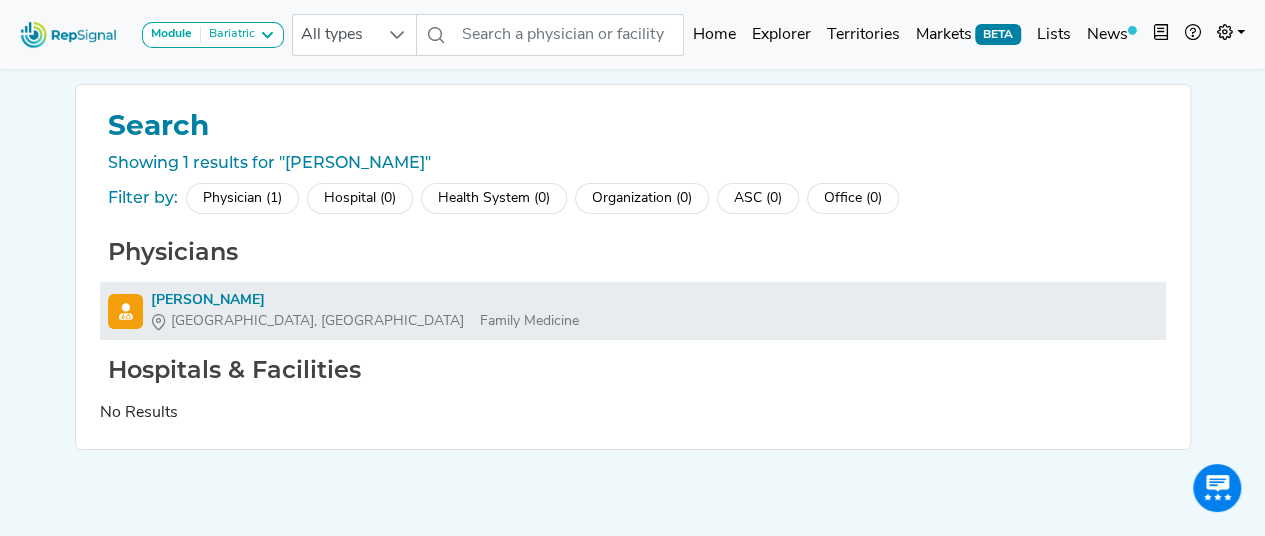 click on "[PERSON_NAME]" at bounding box center [365, 300] 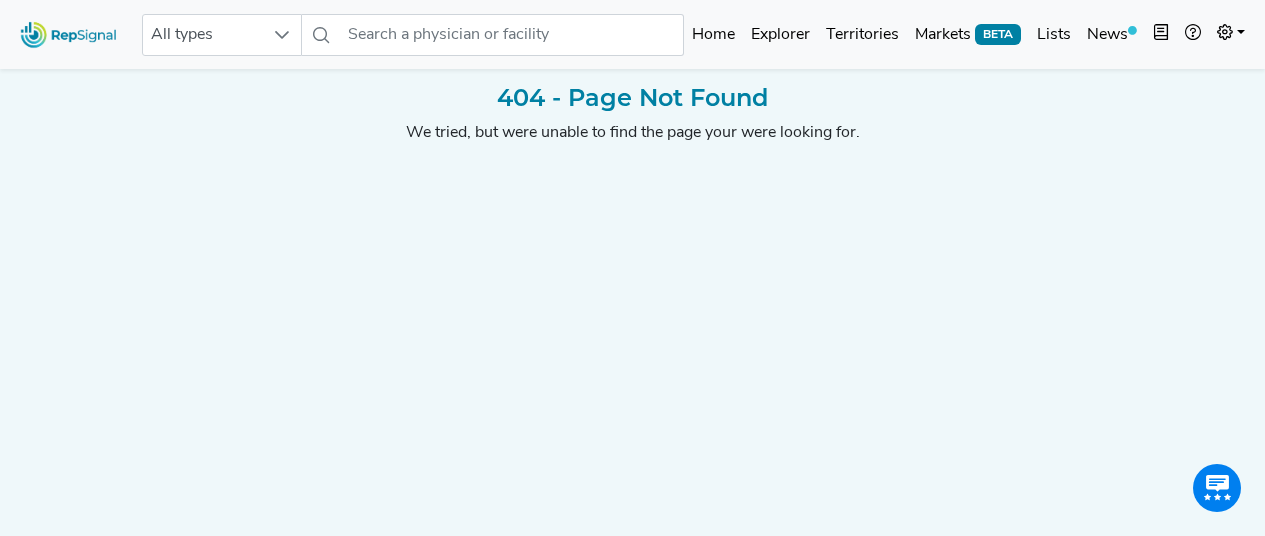 scroll, scrollTop: 0, scrollLeft: 0, axis: both 